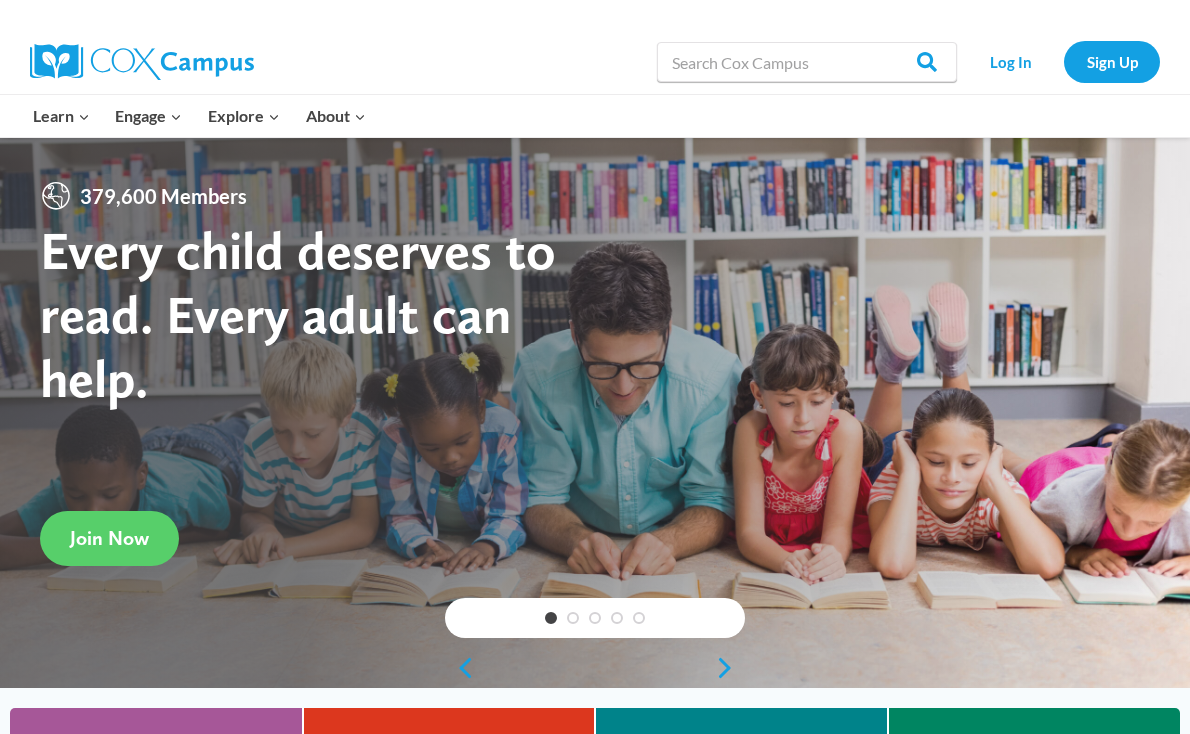 scroll, scrollTop: 0, scrollLeft: 0, axis: both 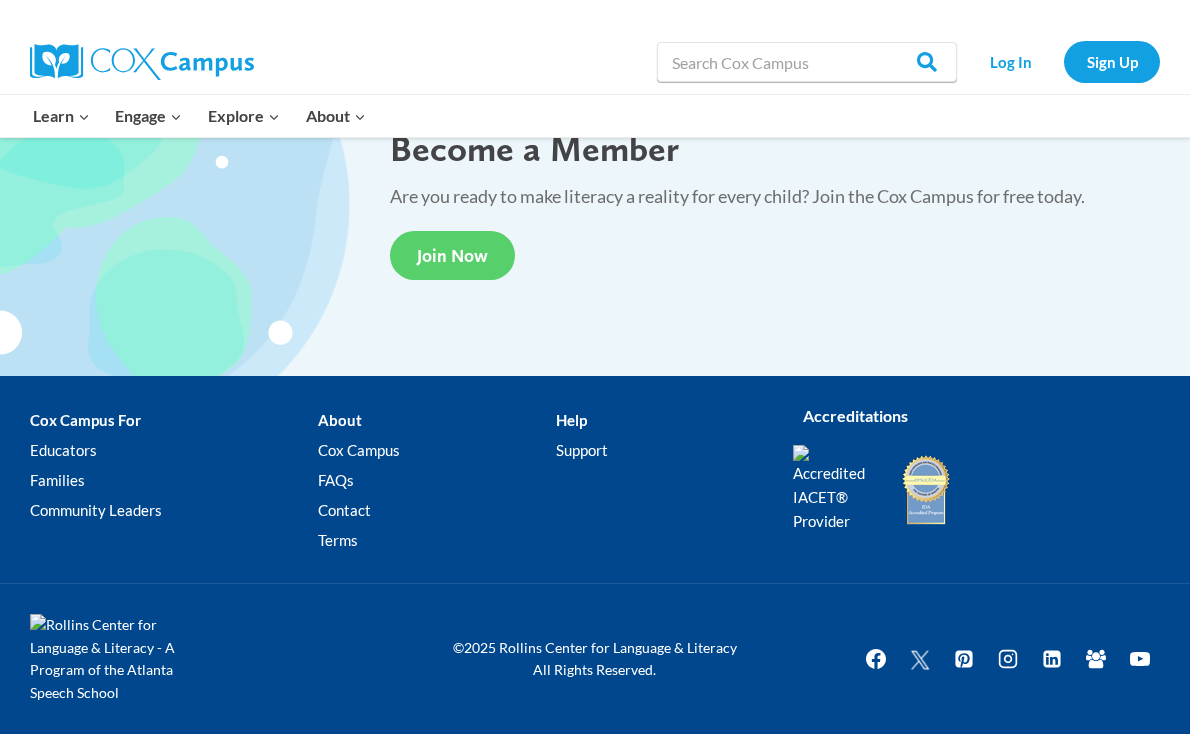 click on "About
Cox Campus
FAQs
Contact
Terms" at bounding box center [437, 485] 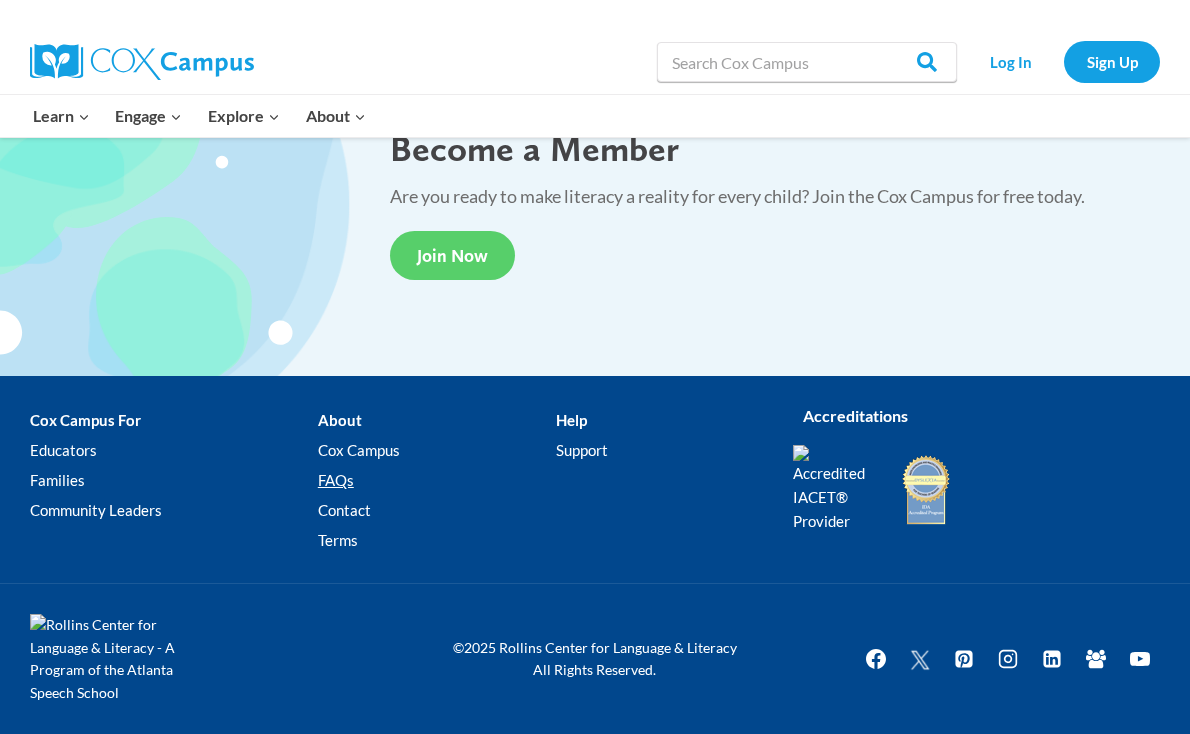 click on "FAQs" at bounding box center [437, 481] 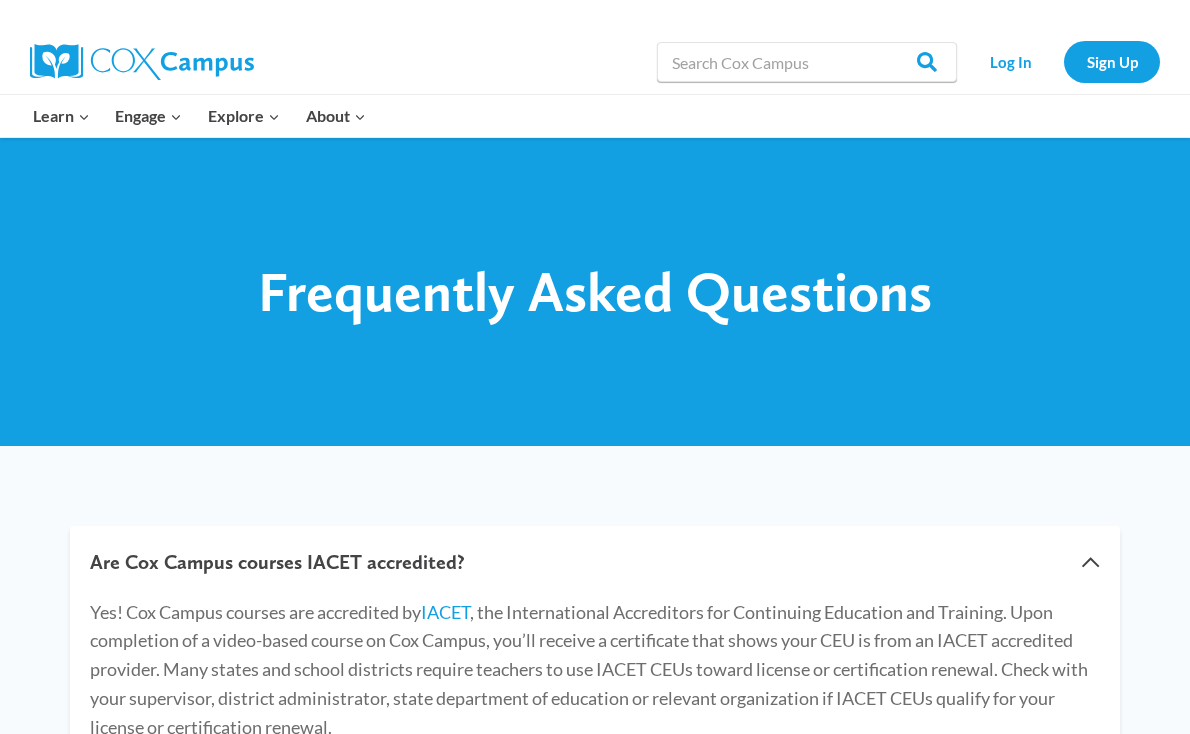 scroll, scrollTop: 0, scrollLeft: 0, axis: both 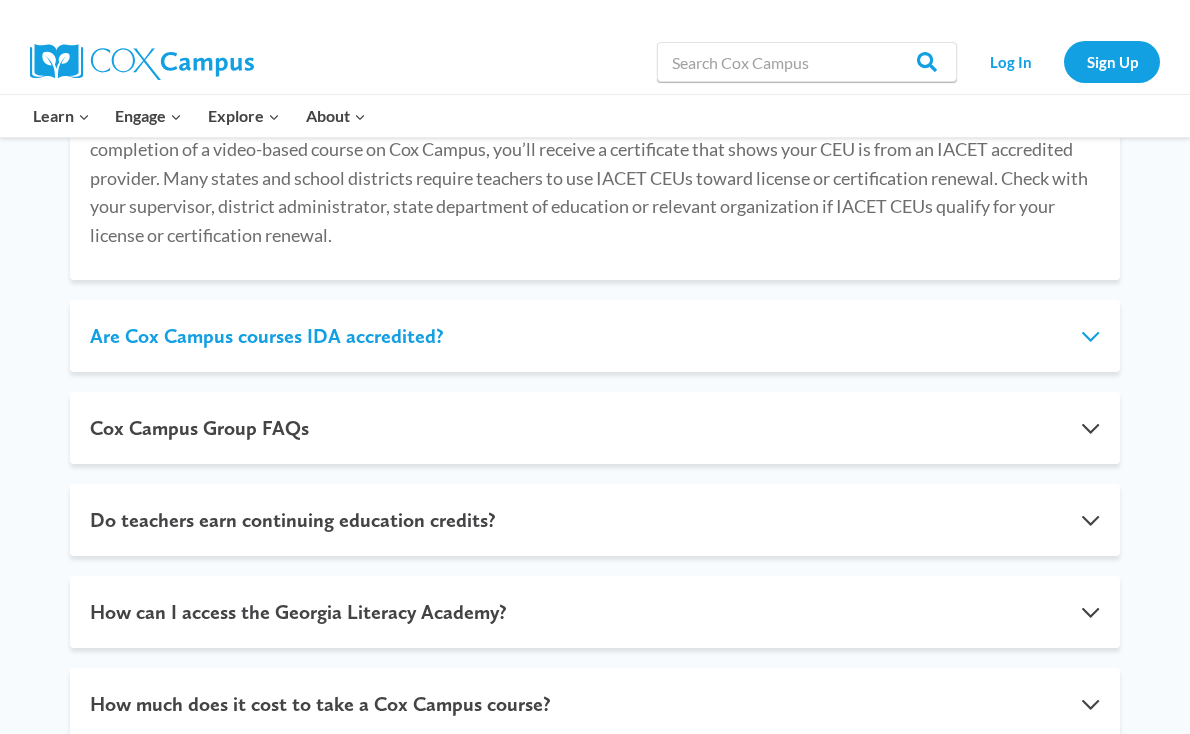 click on "Are Cox Campus courses IDA accredited?" at bounding box center (595, 336) 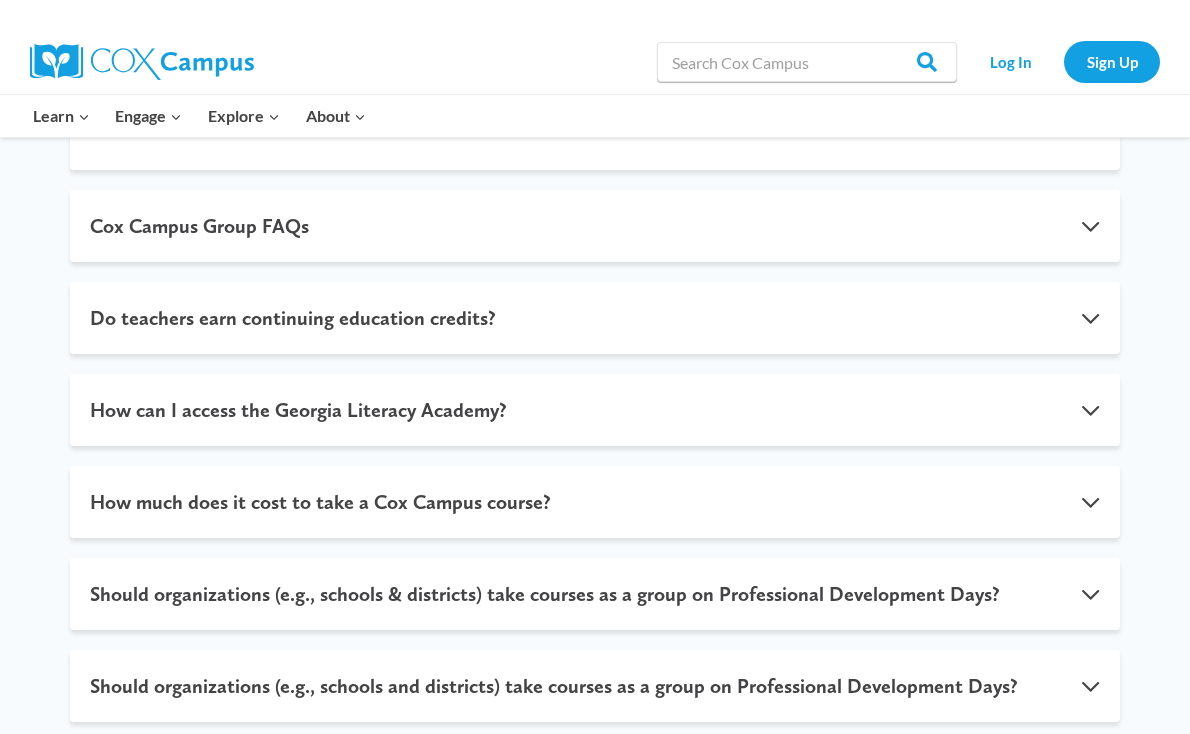 scroll, scrollTop: 2054, scrollLeft: 0, axis: vertical 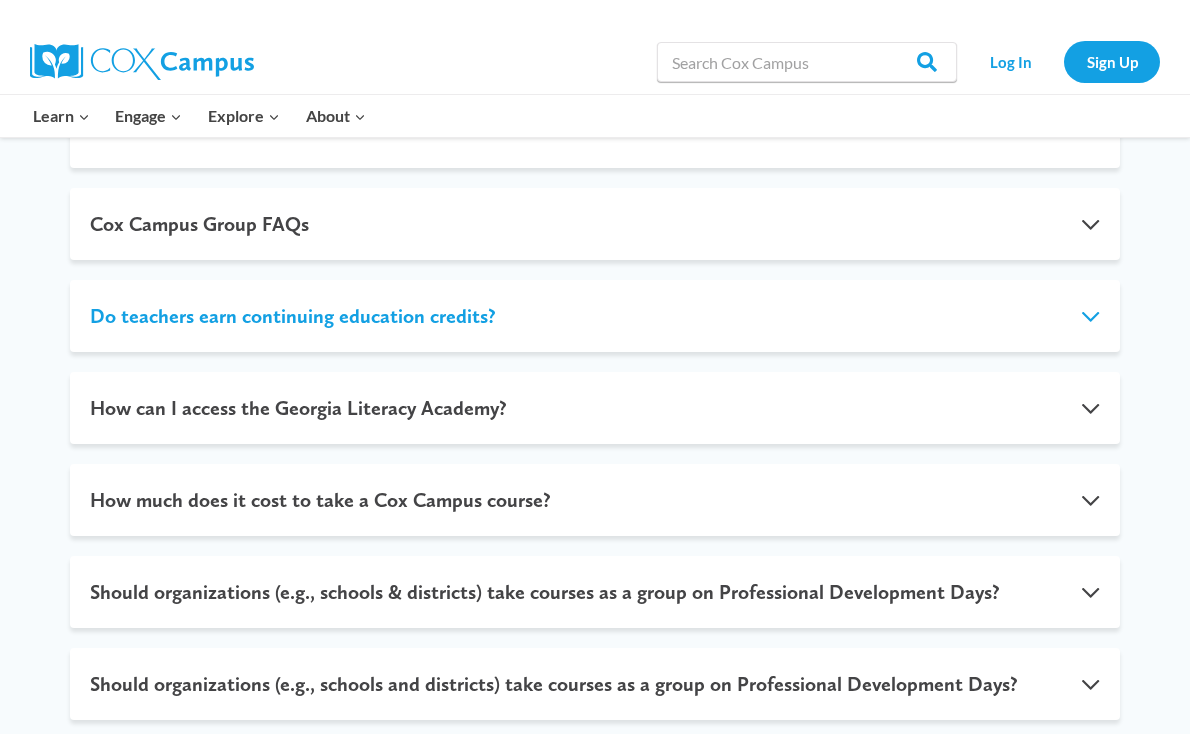 click on "Do teachers earn continuing education credits?" at bounding box center (595, 316) 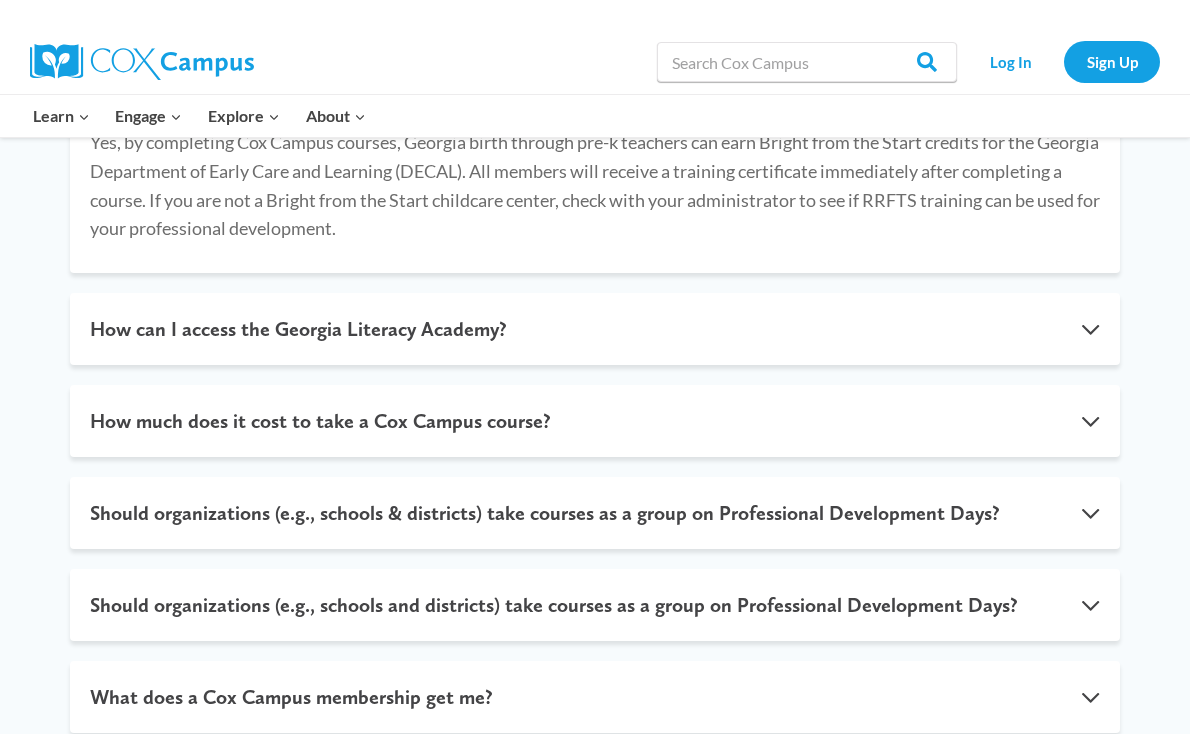 scroll, scrollTop: 741, scrollLeft: 0, axis: vertical 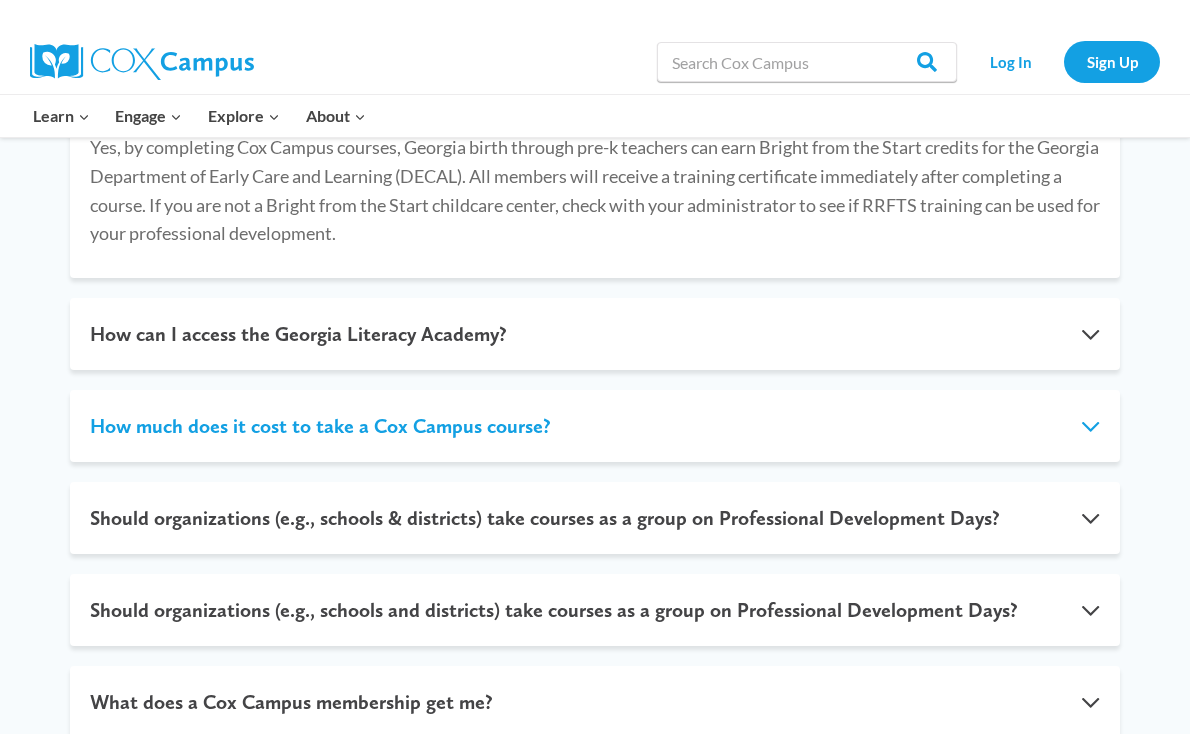 click on "How much does it cost to take a Cox Campus course?" at bounding box center (595, 426) 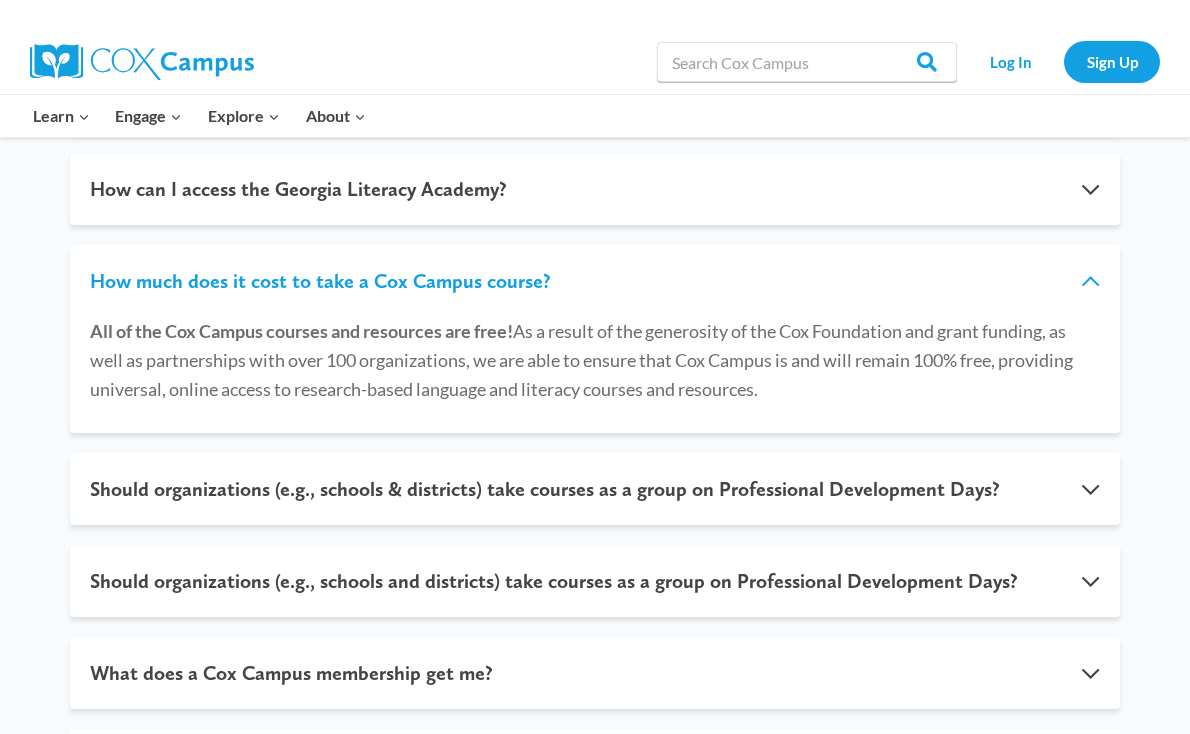 click on "How much does it cost to take a Cox Campus course?" at bounding box center [595, 281] 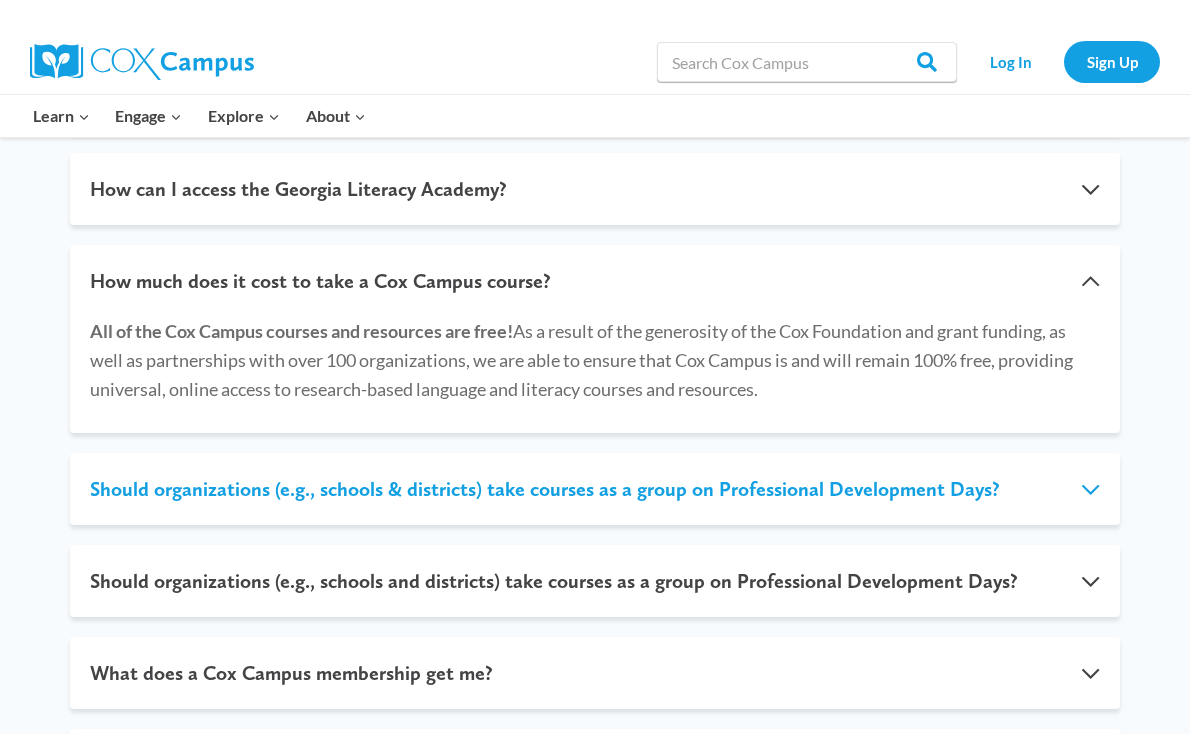 click on "Should organizations (e.g., schools & districts) take courses as a group on Professional Development Days?" at bounding box center [595, 489] 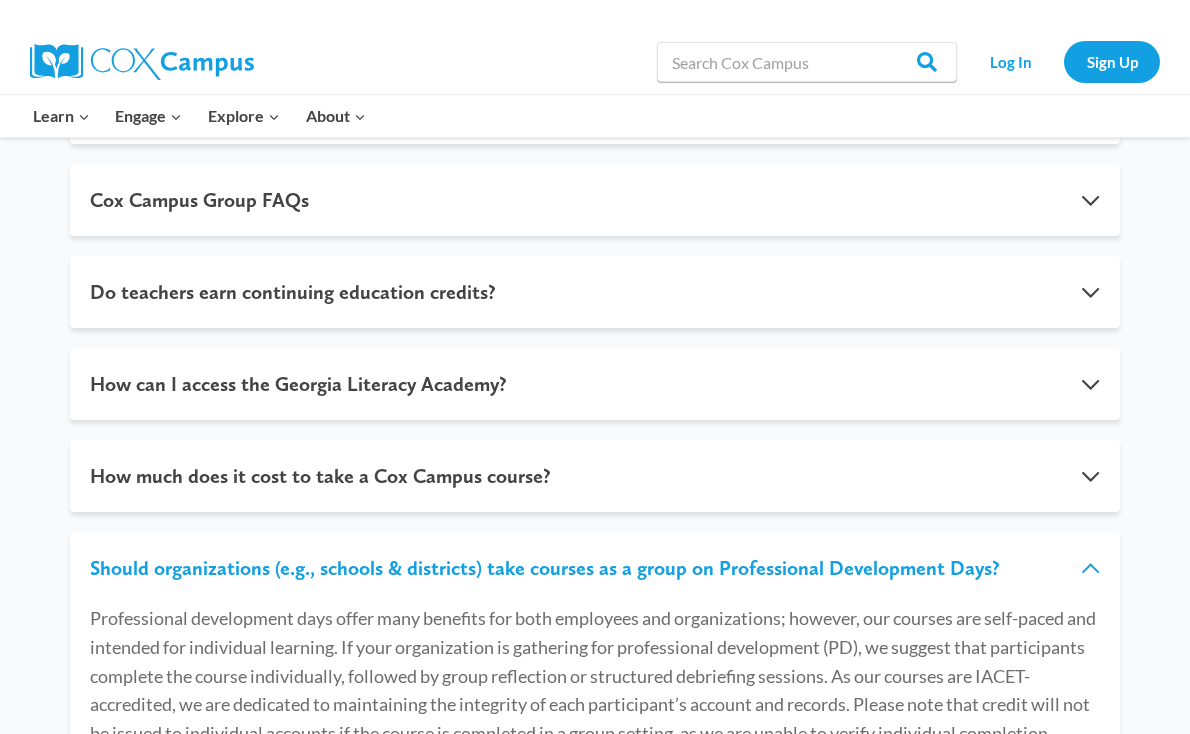 scroll, scrollTop: 545, scrollLeft: 0, axis: vertical 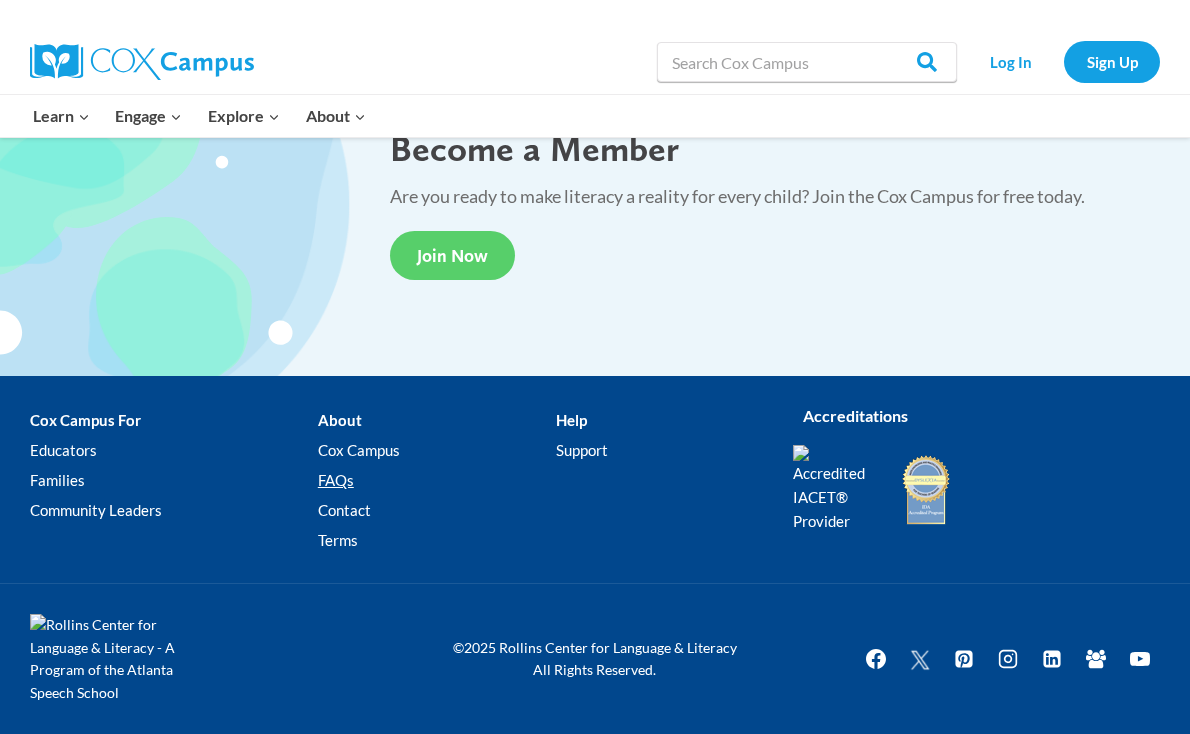 click on "FAQs" at bounding box center [437, 481] 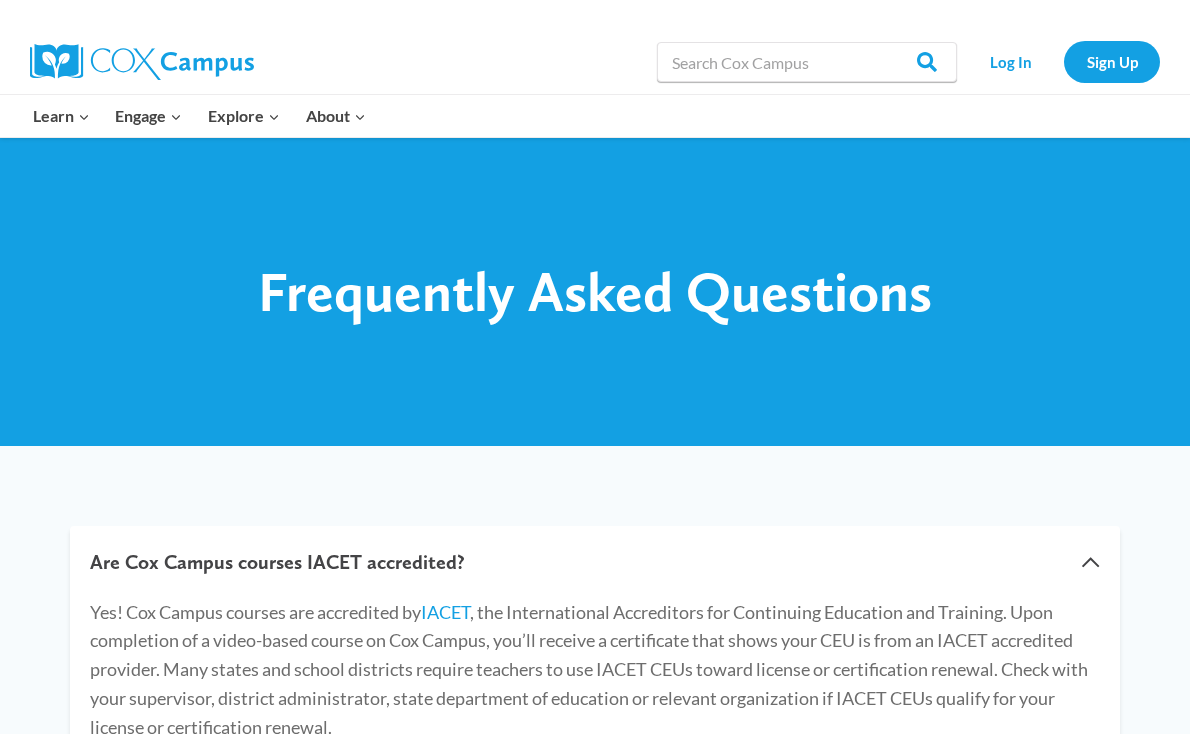 scroll, scrollTop: 0, scrollLeft: 0, axis: both 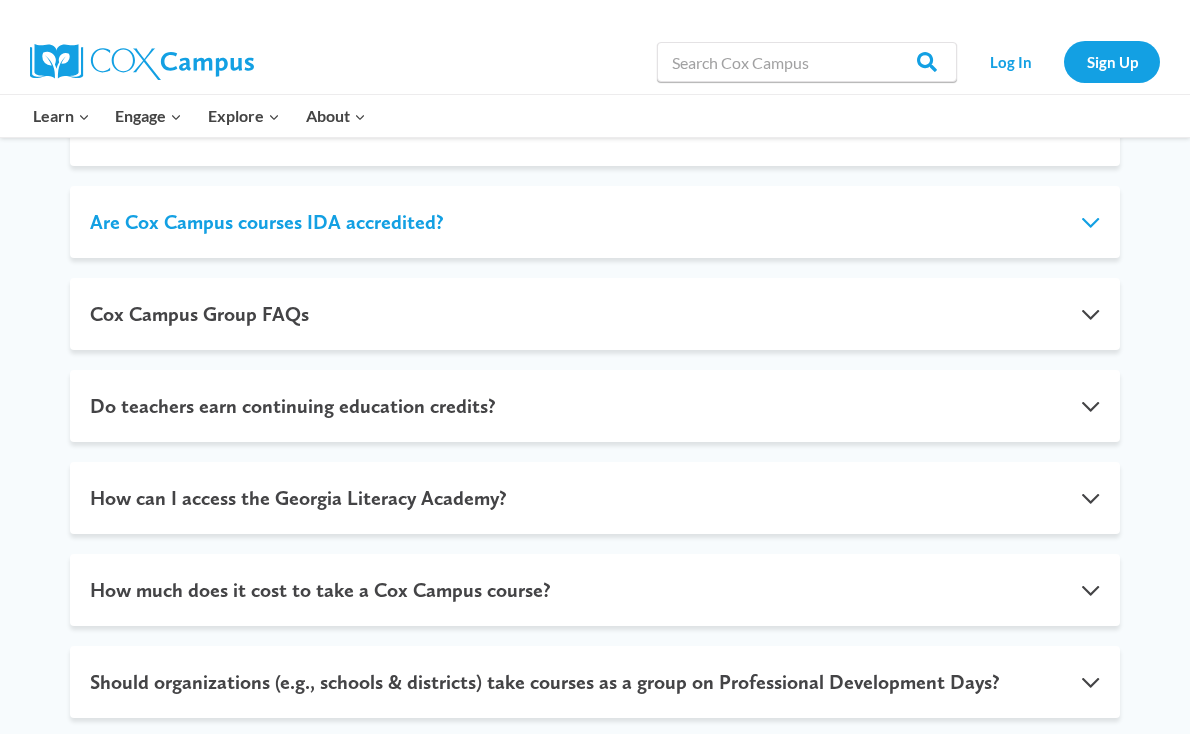 click on "Are Cox Campus courses IDA accredited?" at bounding box center (595, 222) 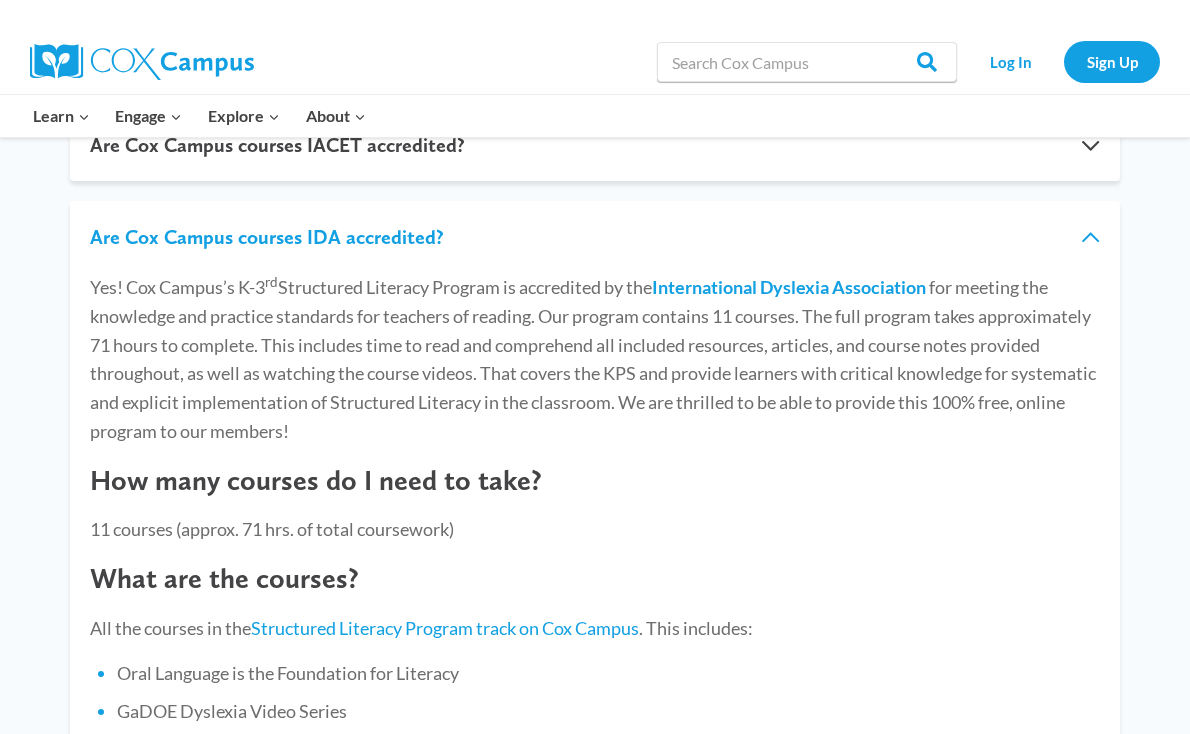 scroll, scrollTop: 419, scrollLeft: 0, axis: vertical 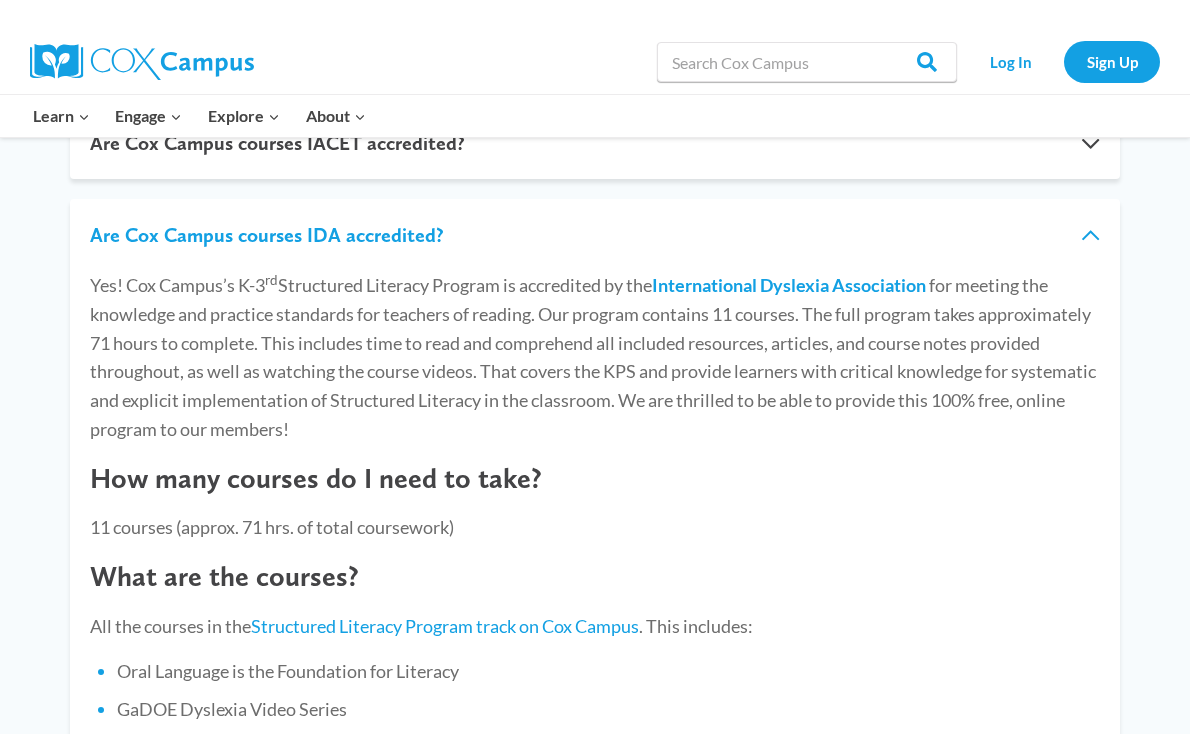 click on "Are Cox Campus courses IDA accredited?" at bounding box center (595, 235) 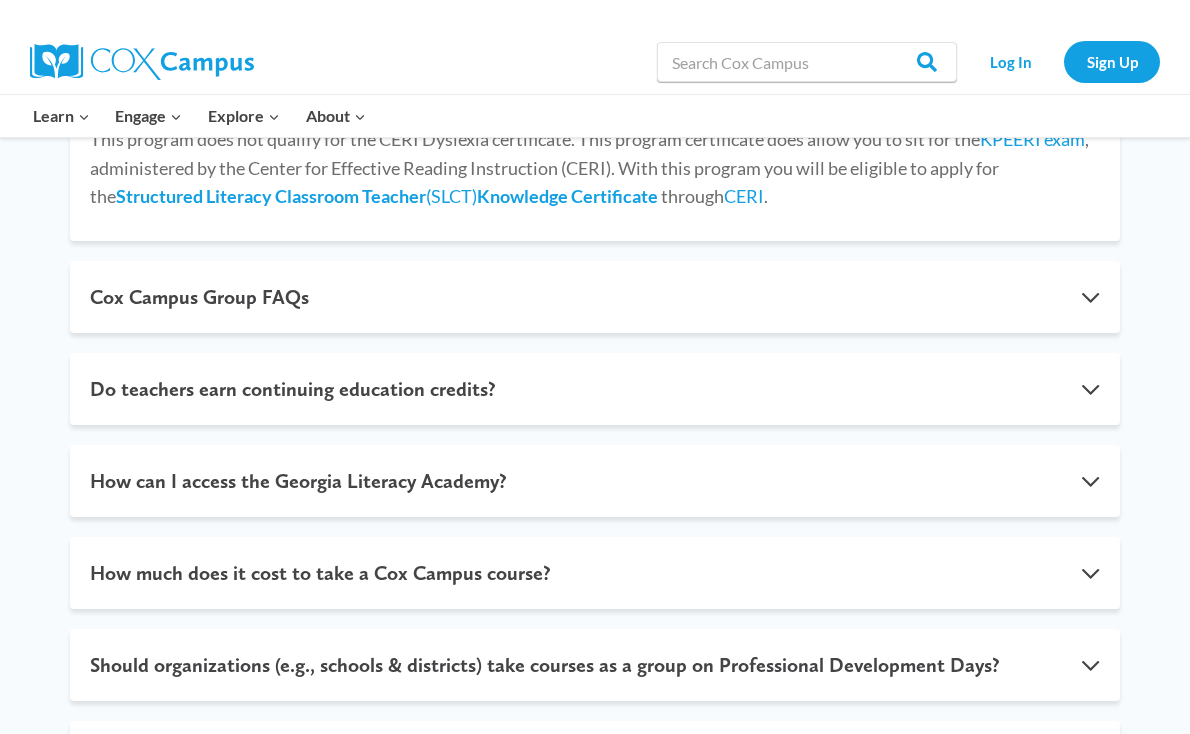 scroll, scrollTop: 1983, scrollLeft: 0, axis: vertical 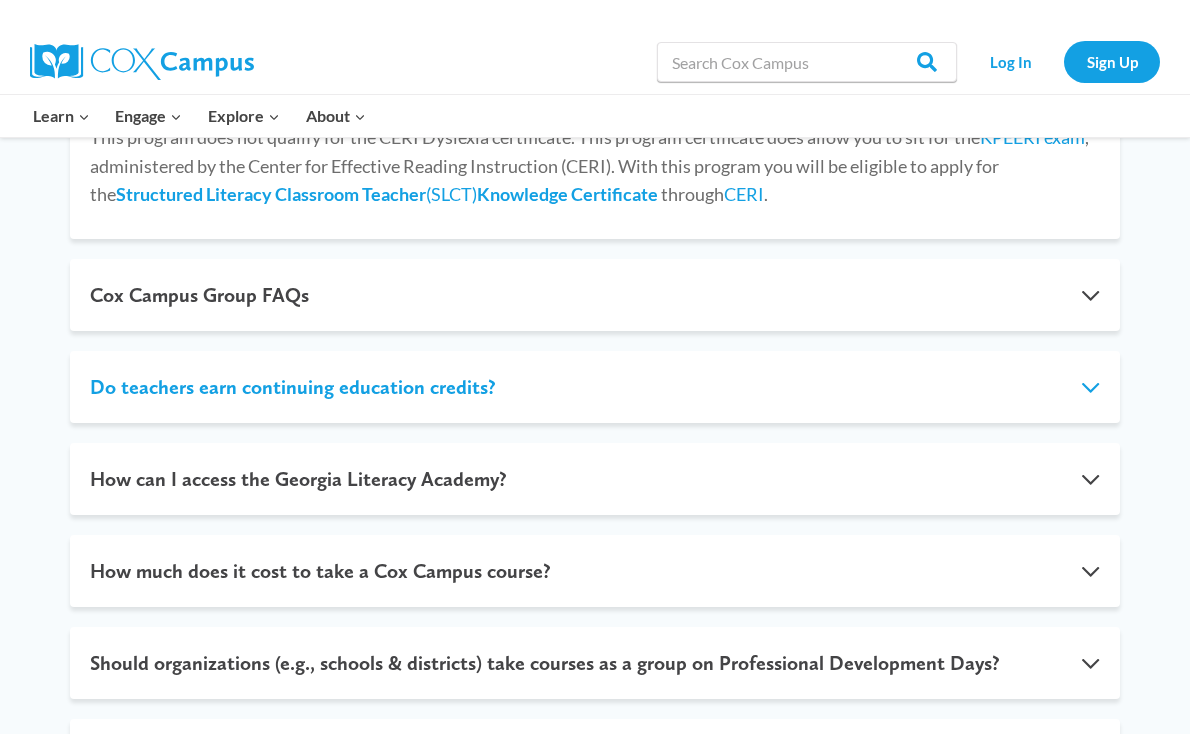 click on "Do teachers earn continuing education credits?" at bounding box center (595, 387) 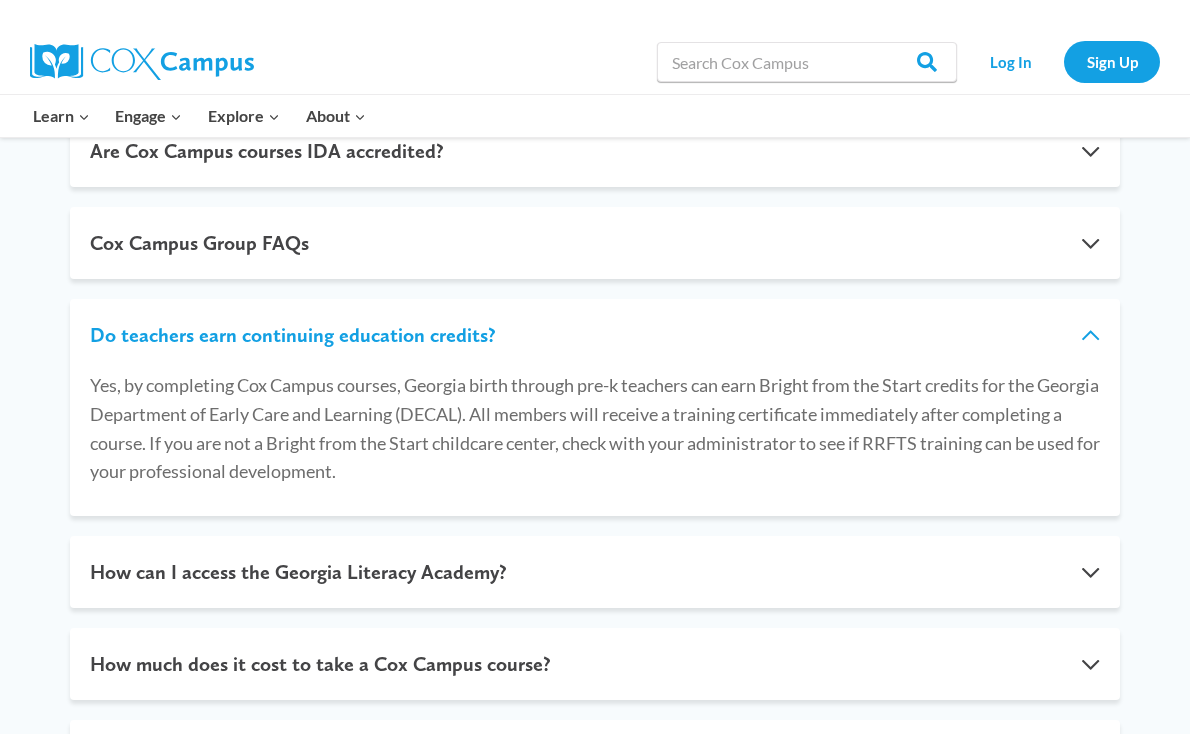 scroll, scrollTop: 501, scrollLeft: 0, axis: vertical 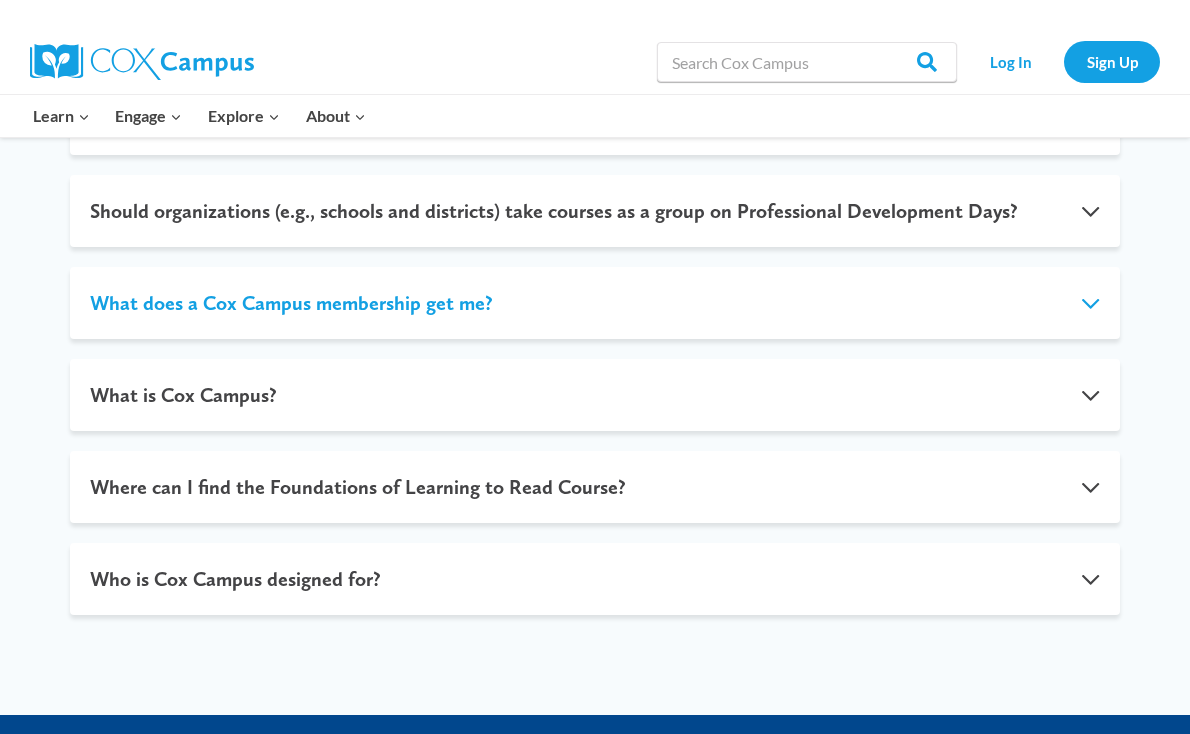 click on "What does a Cox Campus membership get me?" at bounding box center (595, 303) 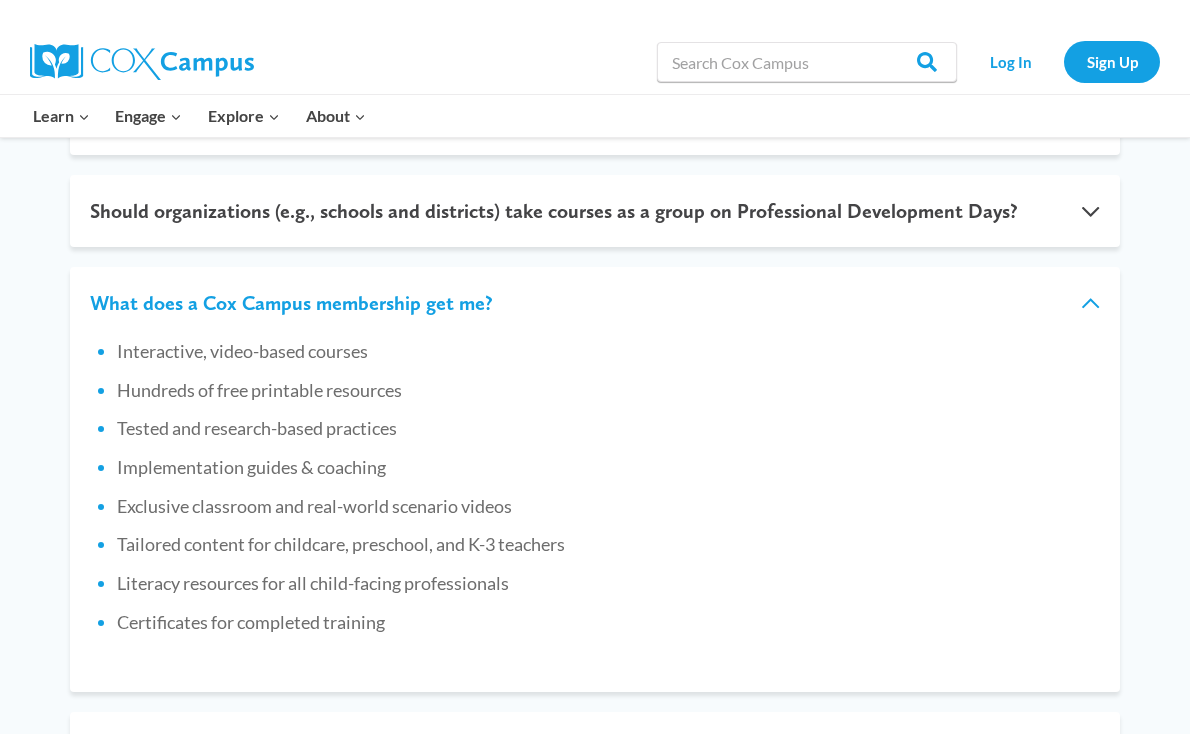click on "What does a Cox Campus membership get me?" at bounding box center (595, 303) 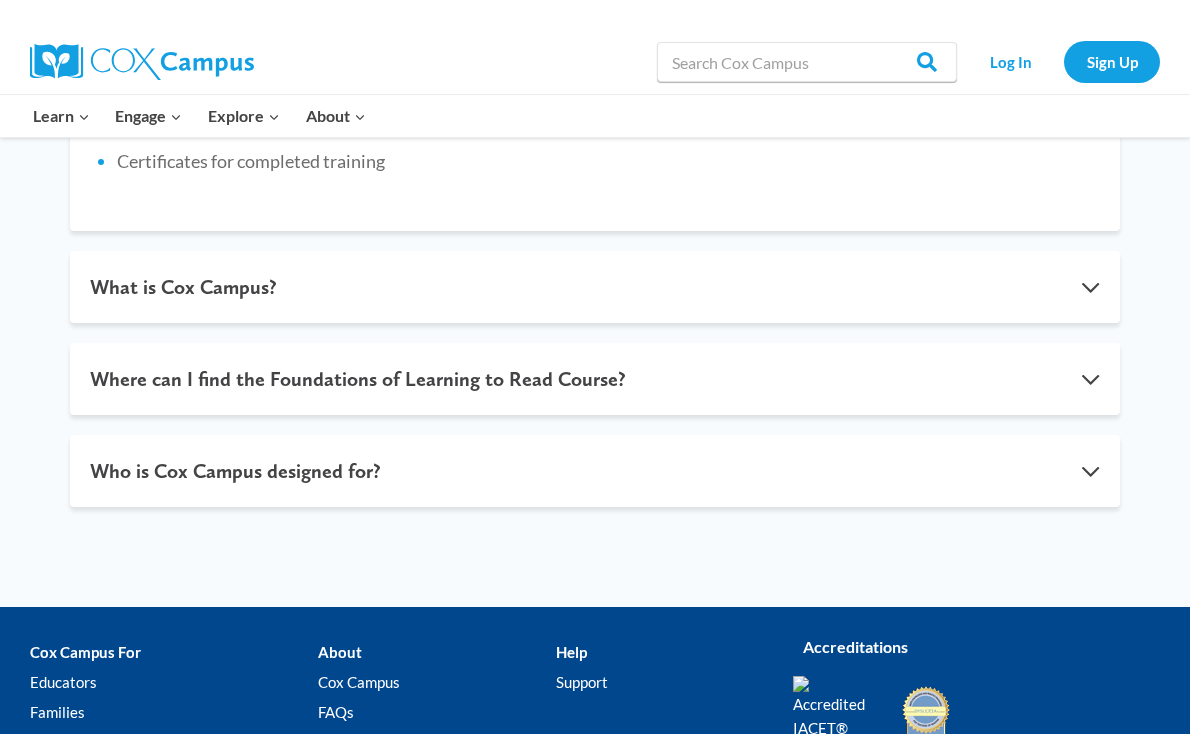 scroll, scrollTop: 1457, scrollLeft: 0, axis: vertical 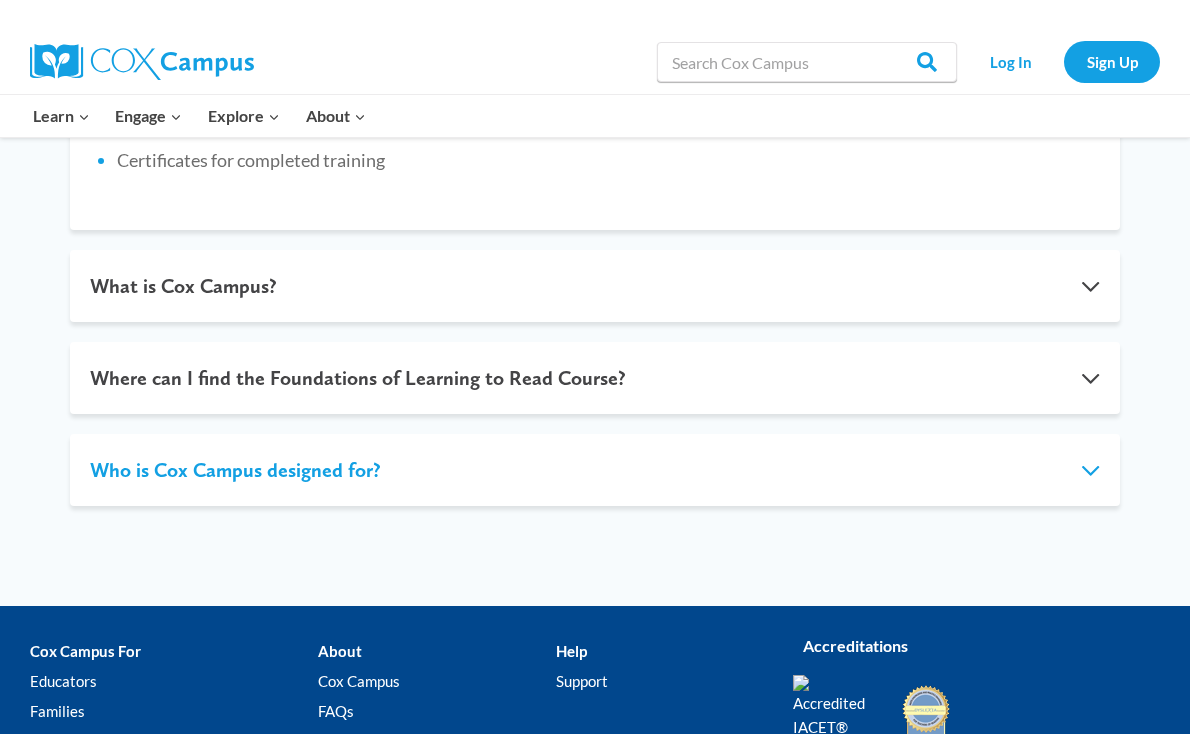 click on "Who is Cox Campus designed for?" at bounding box center [595, 470] 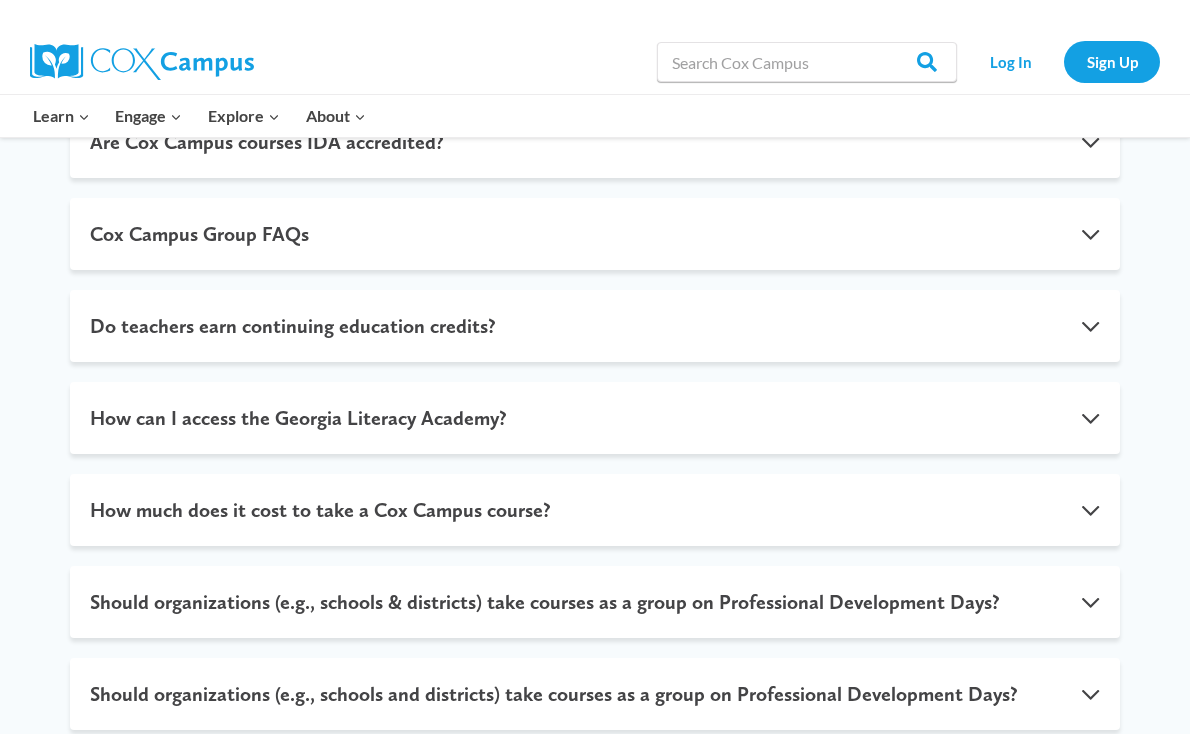 scroll, scrollTop: 0, scrollLeft: 0, axis: both 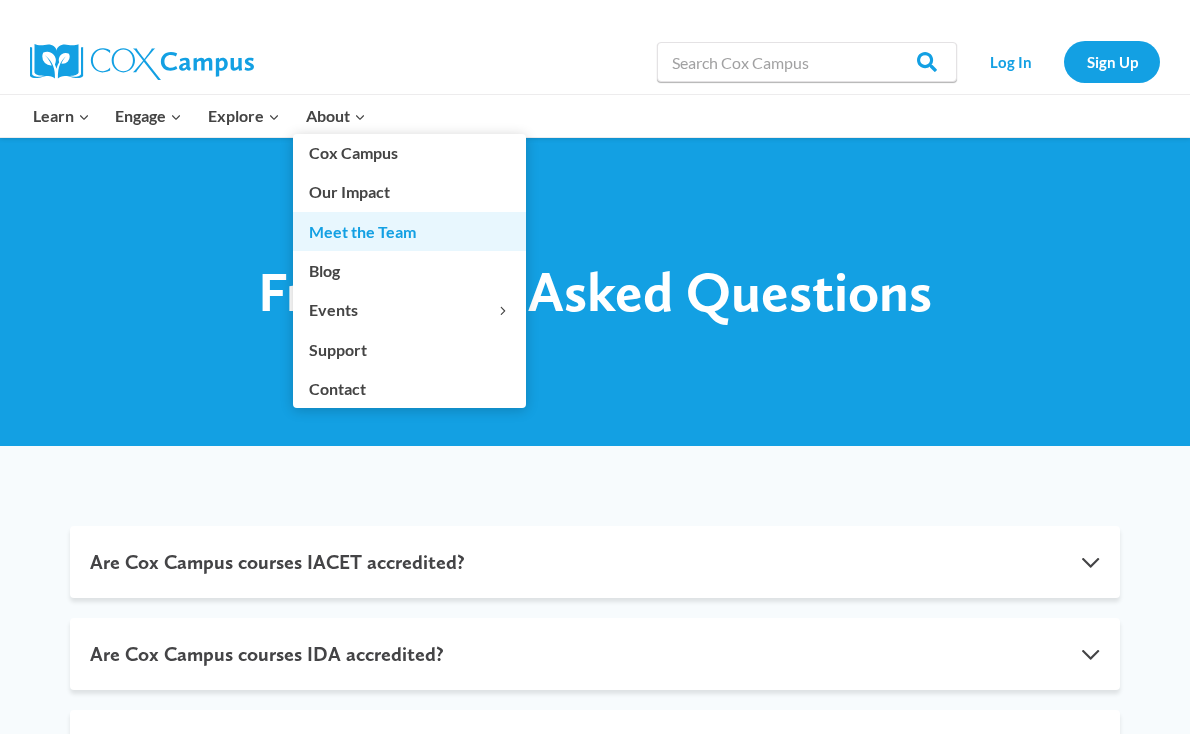 click on "Meet the Team" at bounding box center [409, 231] 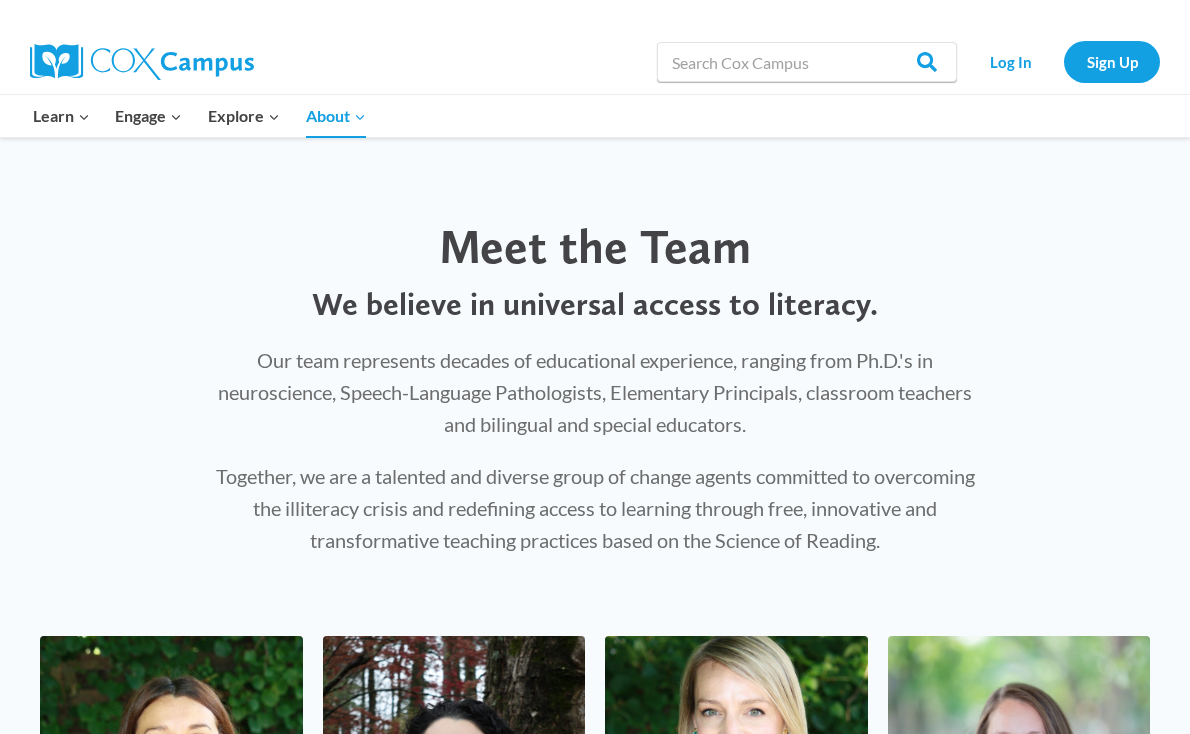 scroll, scrollTop: 0, scrollLeft: 0, axis: both 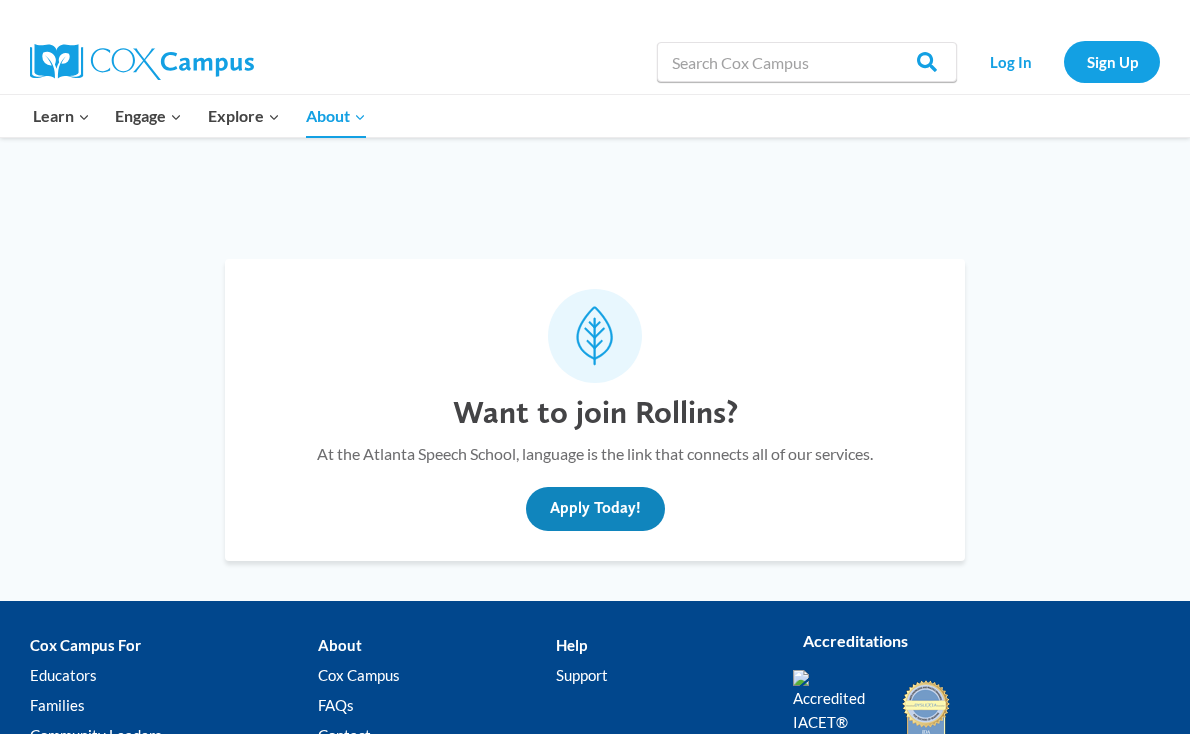 click on "Apply Today!" at bounding box center [595, 509] 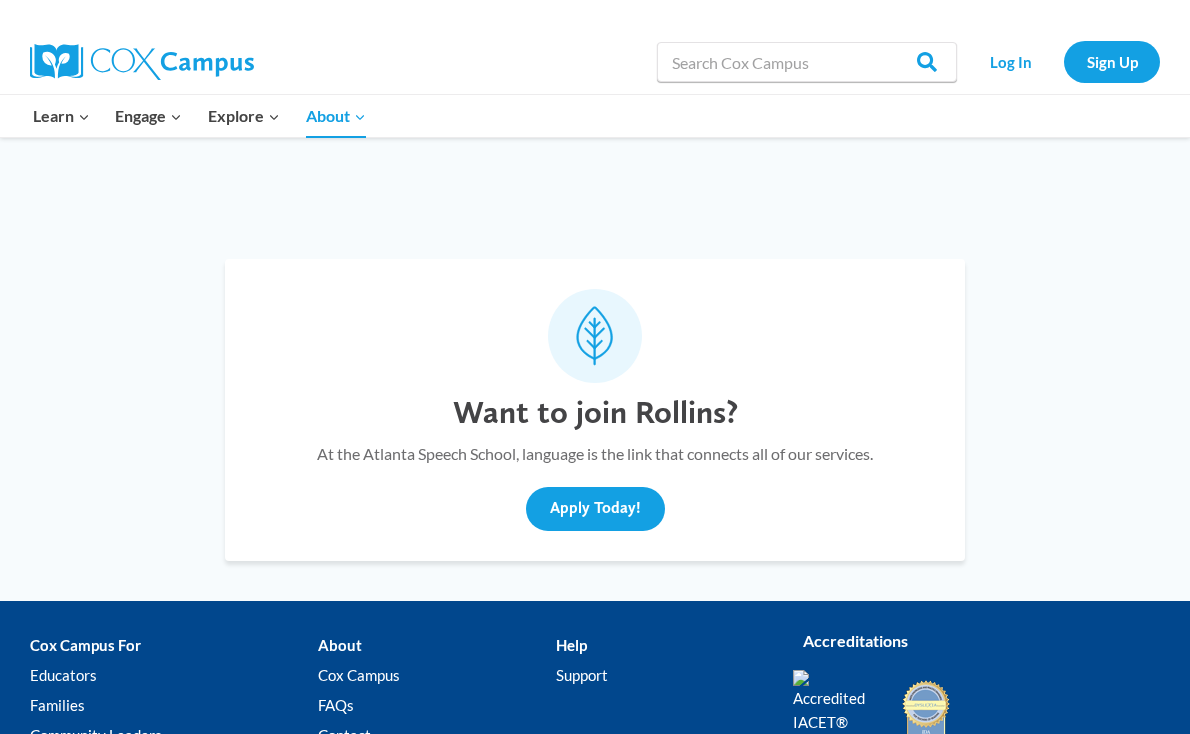 click on "About
Cox Campus
FAQs
Contact
Terms" at bounding box center (437, 710) 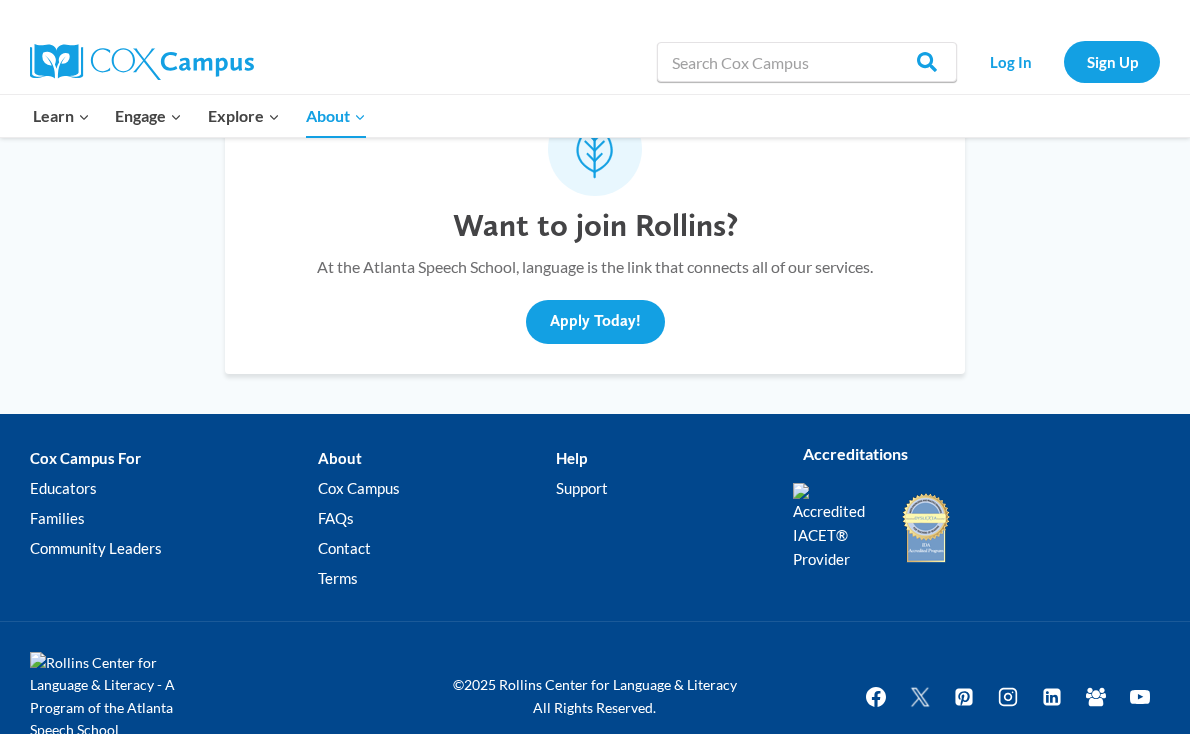 scroll, scrollTop: 6725, scrollLeft: 0, axis: vertical 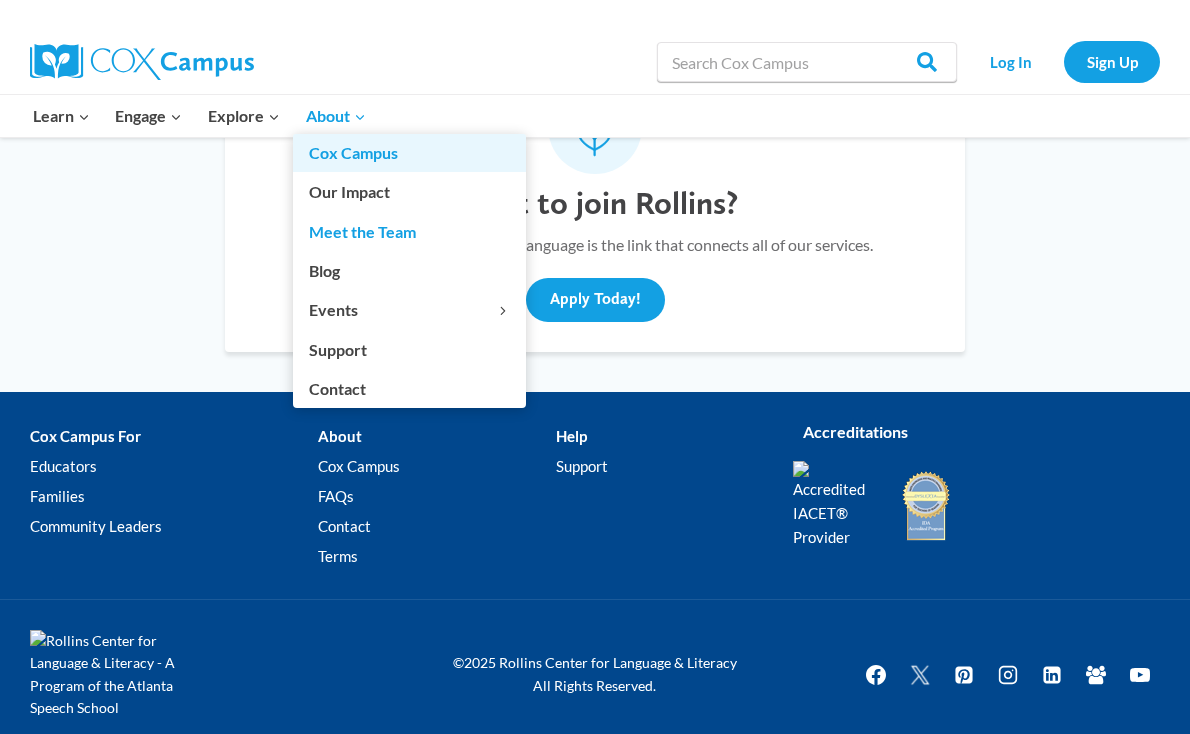 click on "Cox Campus" at bounding box center (409, 153) 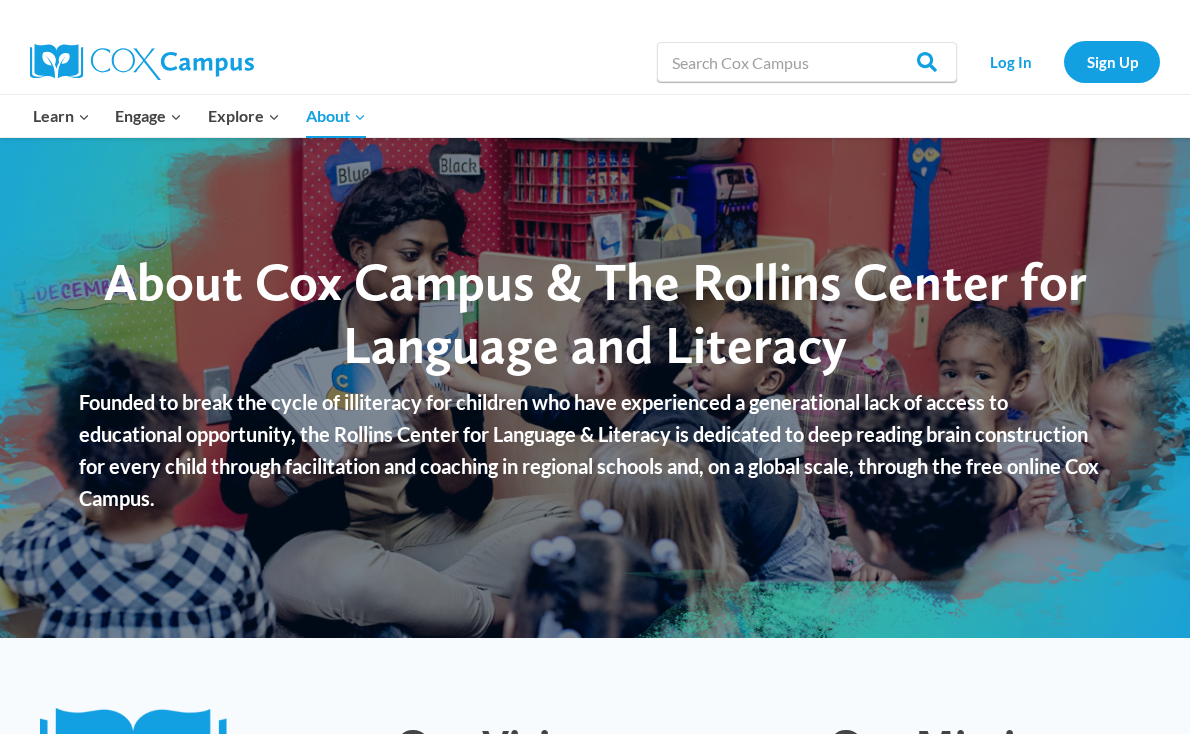 scroll, scrollTop: 0, scrollLeft: 0, axis: both 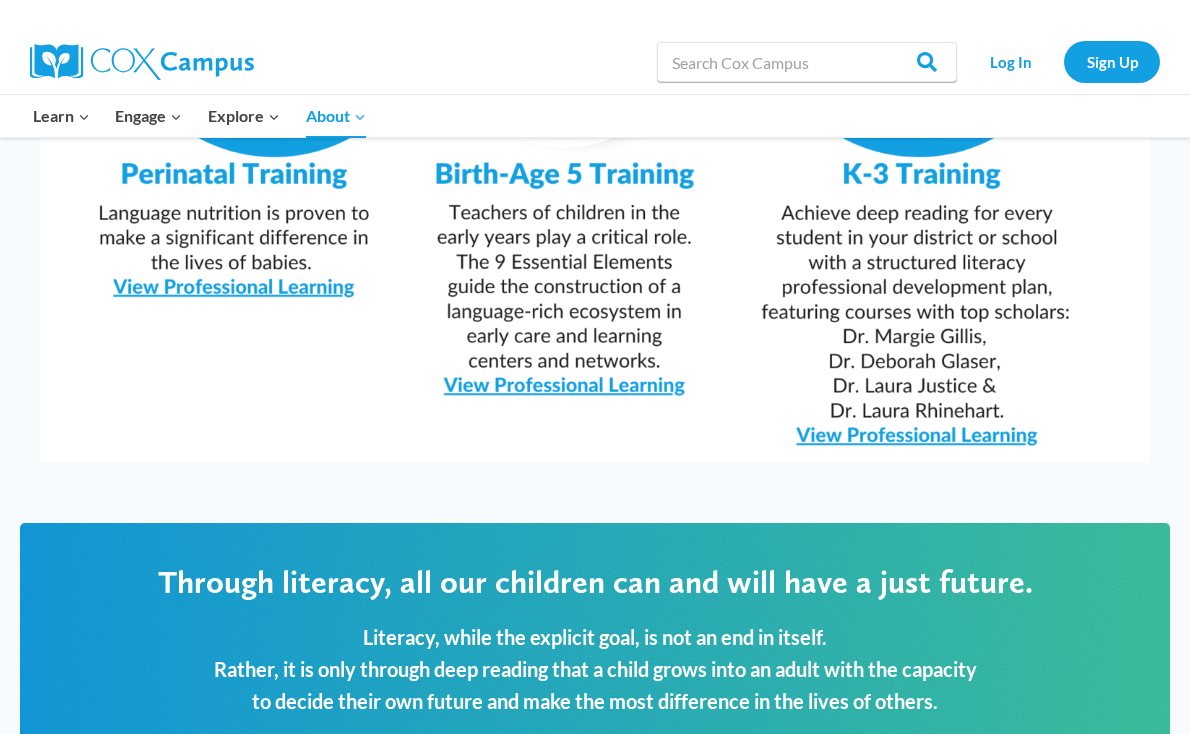 click at bounding box center [595, 70] 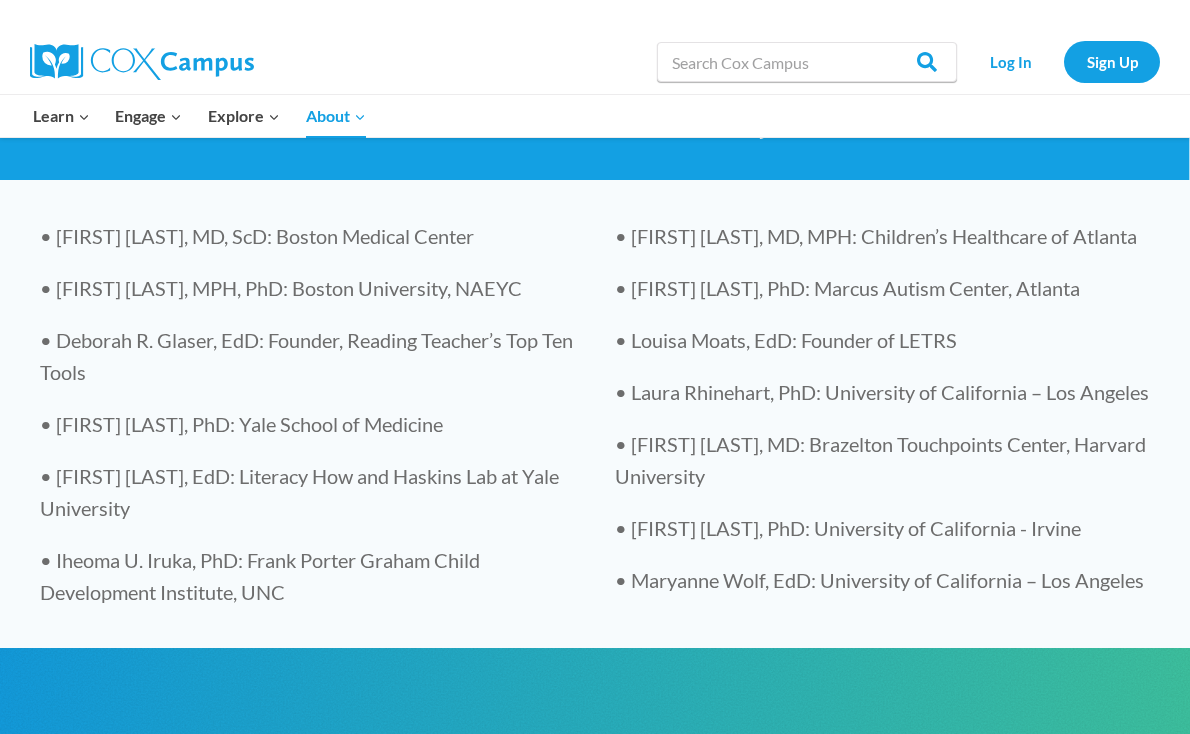 scroll, scrollTop: 4110, scrollLeft: 0, axis: vertical 